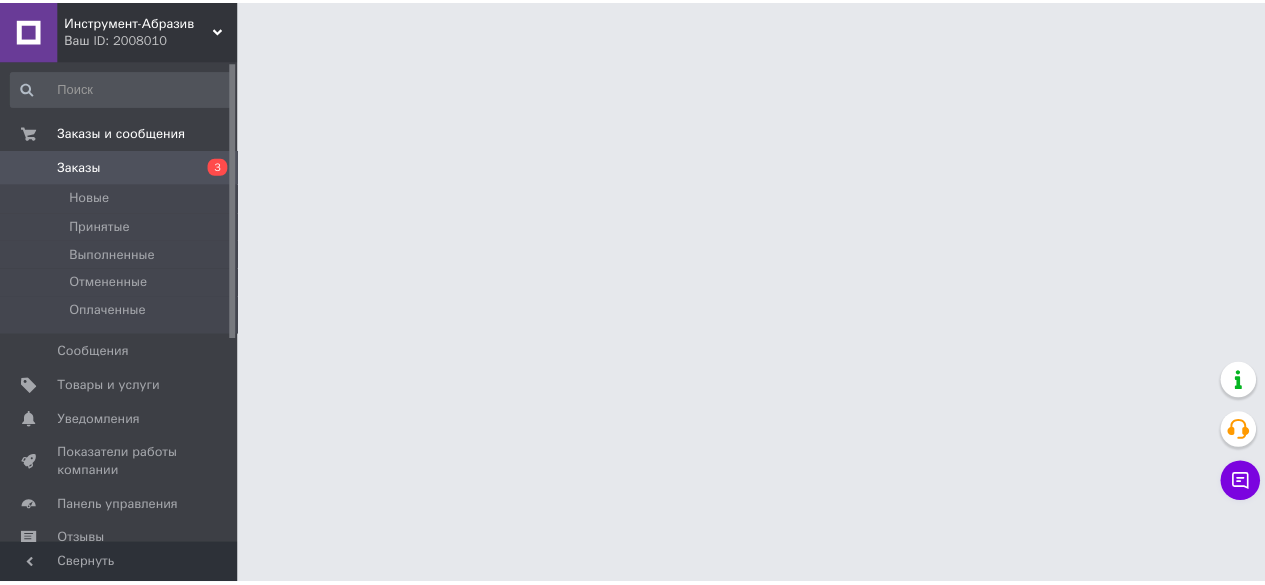 scroll, scrollTop: 0, scrollLeft: 0, axis: both 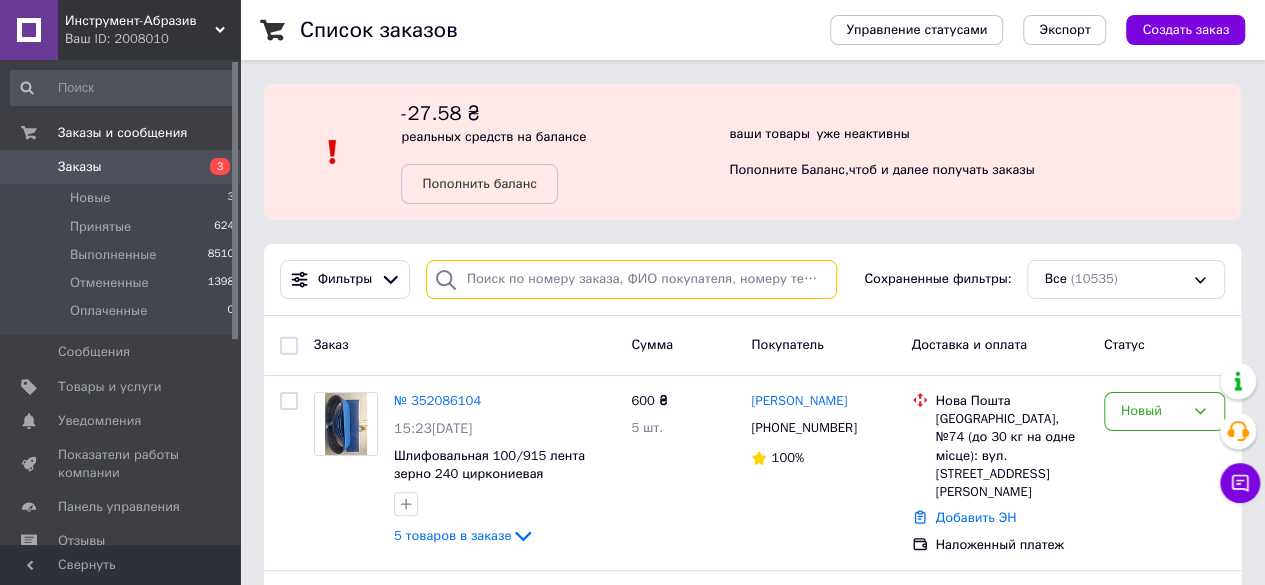 click at bounding box center (631, 279) 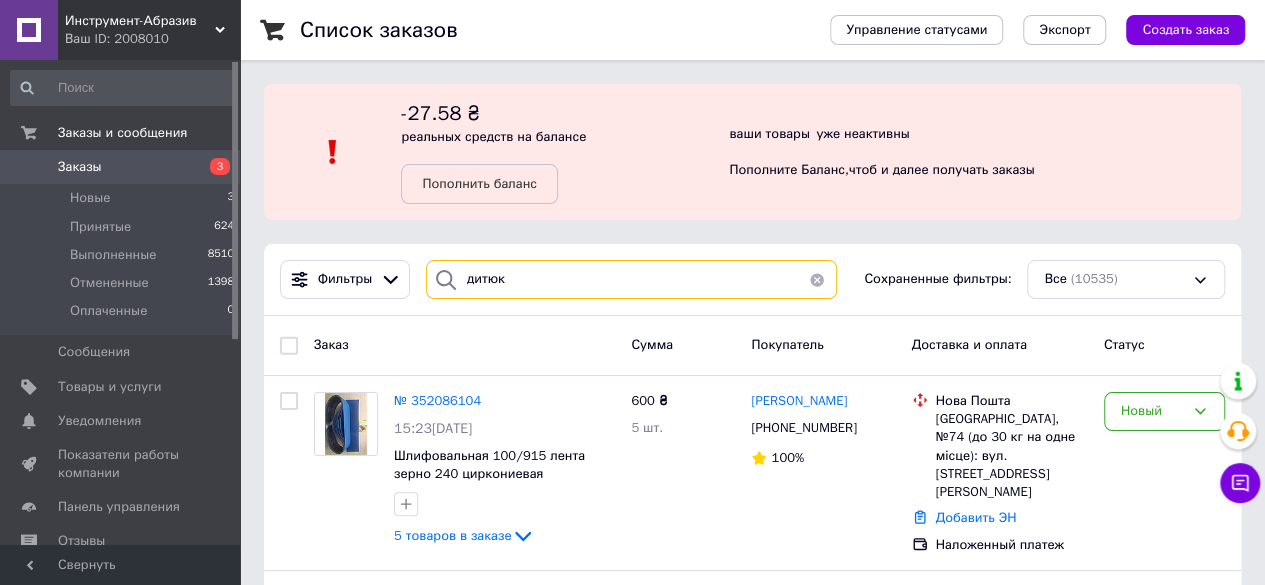 type on "дитюк" 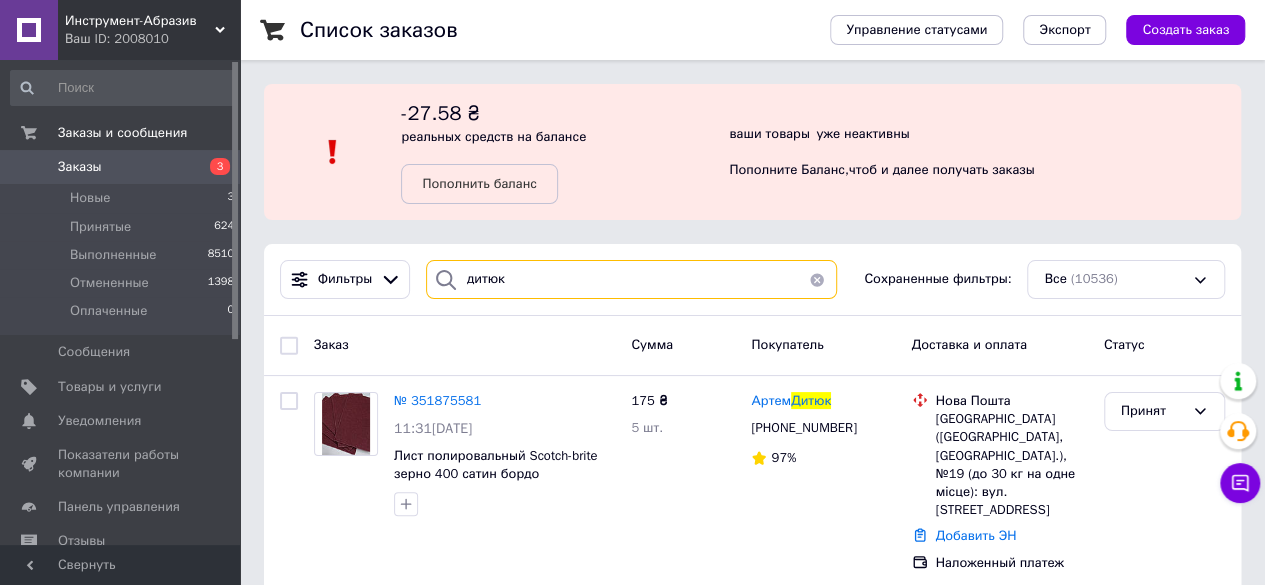 scroll, scrollTop: 202, scrollLeft: 0, axis: vertical 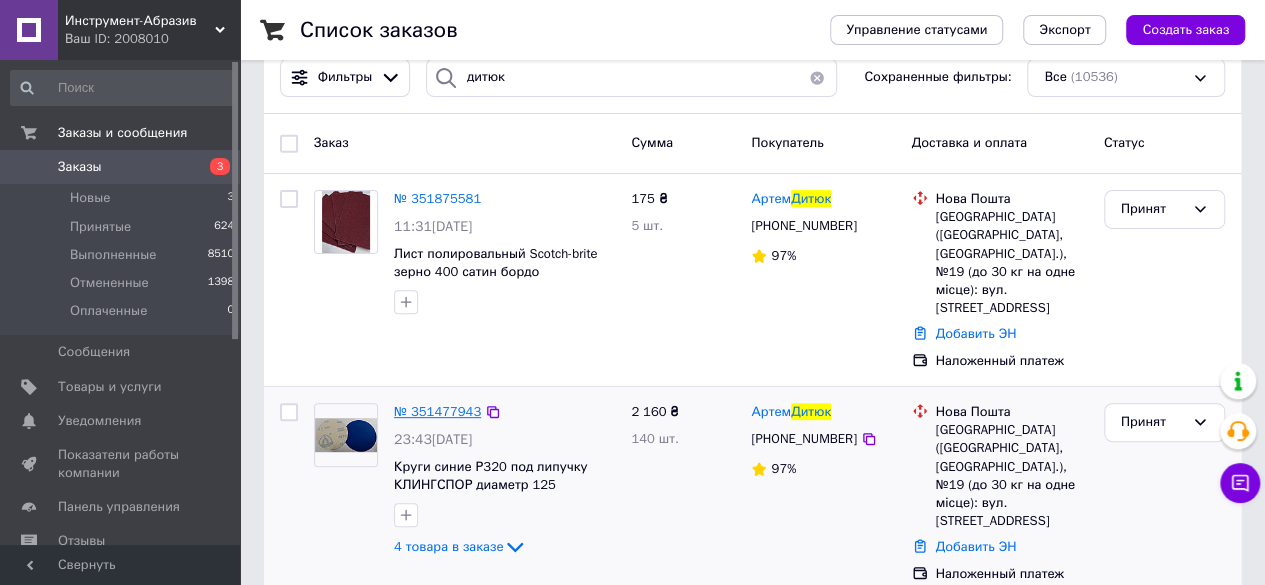 click on "№ 351477943" at bounding box center (437, 411) 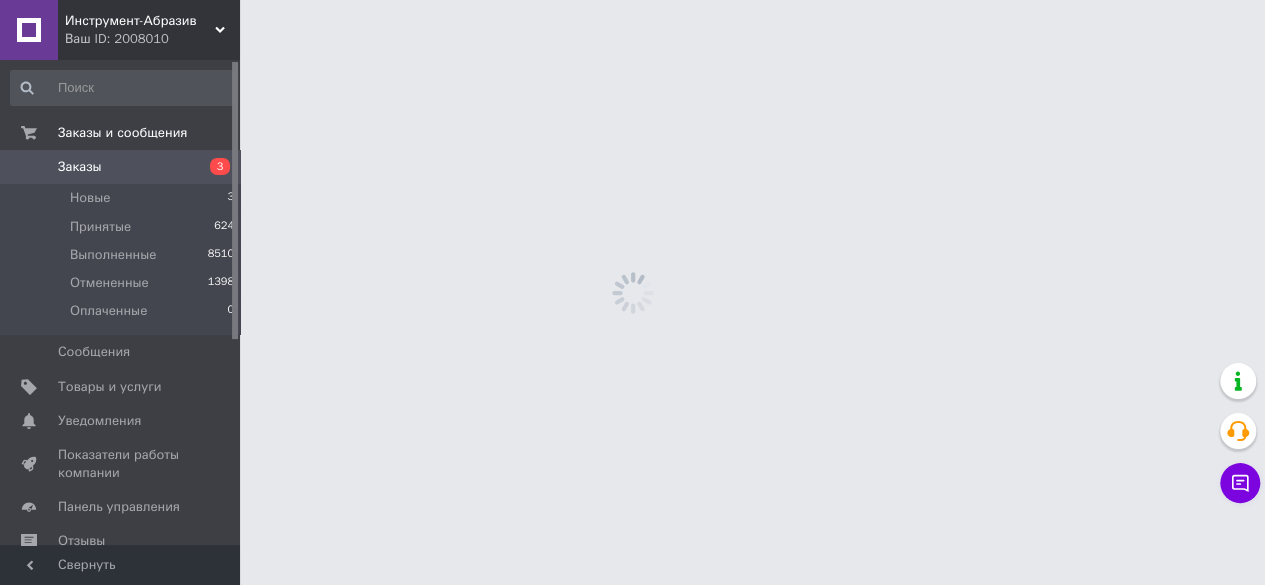 scroll, scrollTop: 0, scrollLeft: 0, axis: both 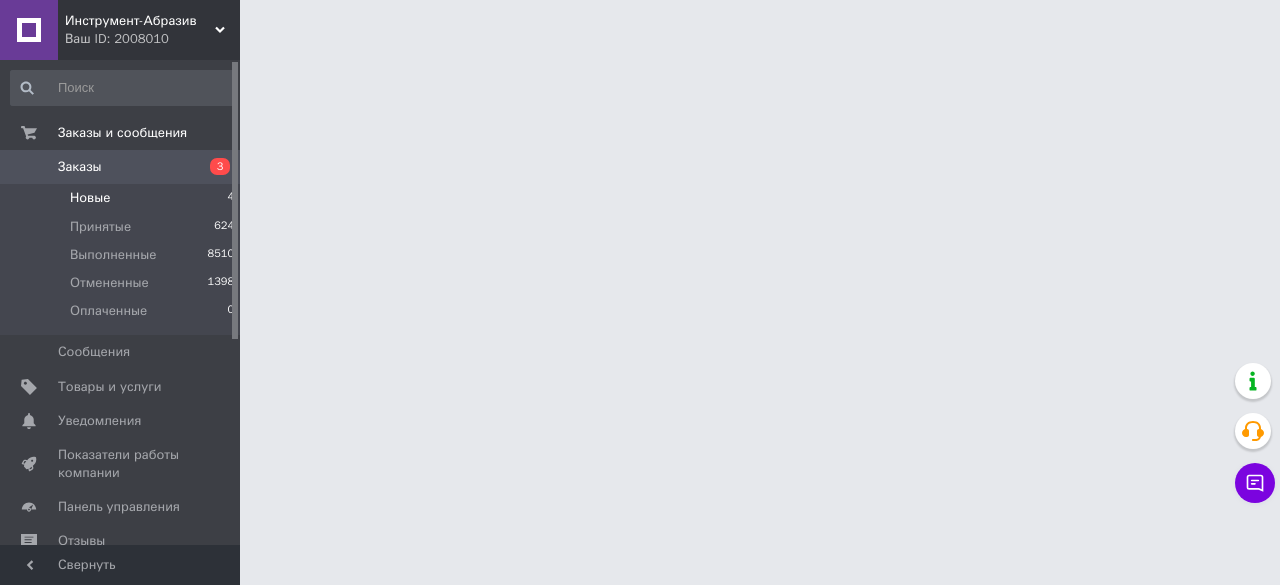 click on "Новые 4" at bounding box center [123, 198] 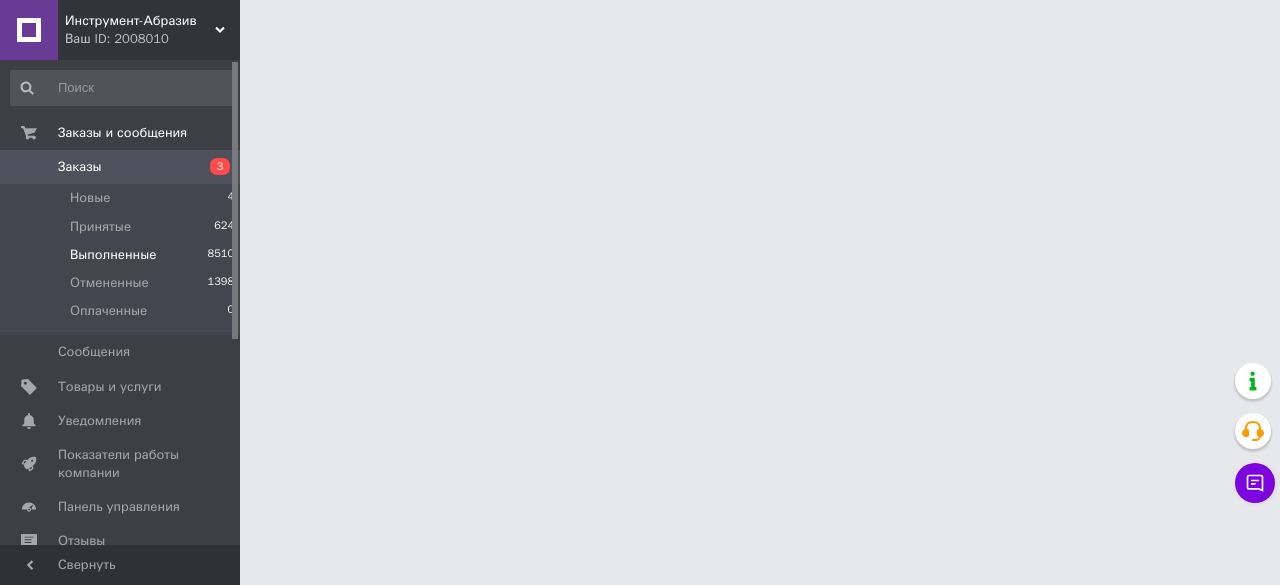 click on "Выполненные 8510" at bounding box center (123, 255) 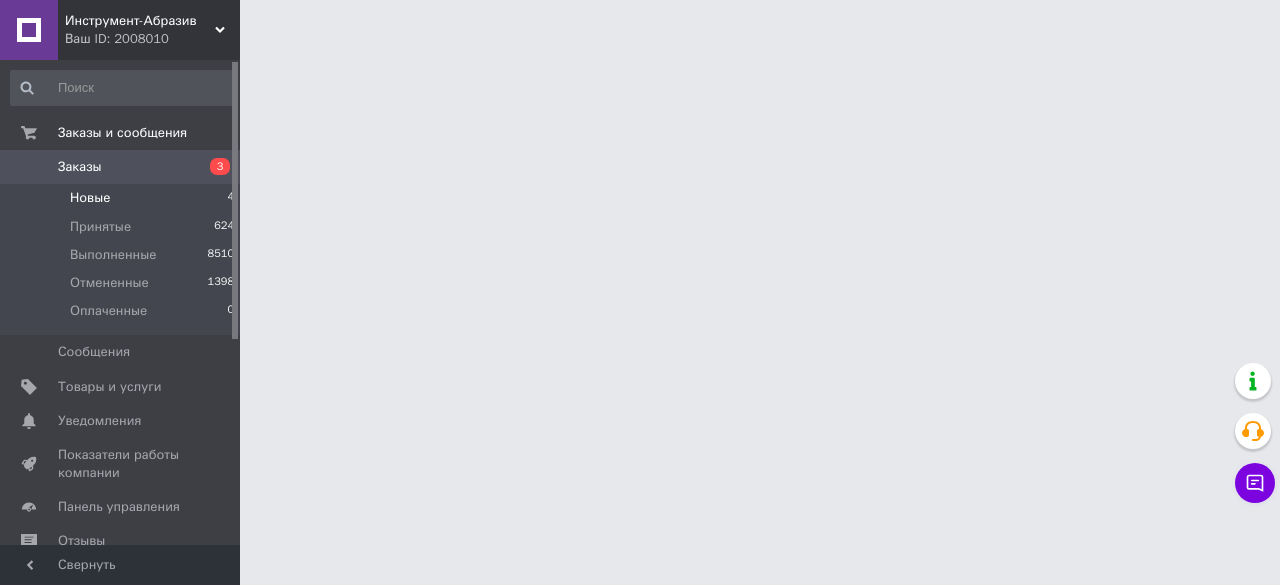 click on "Новые 4" at bounding box center [123, 198] 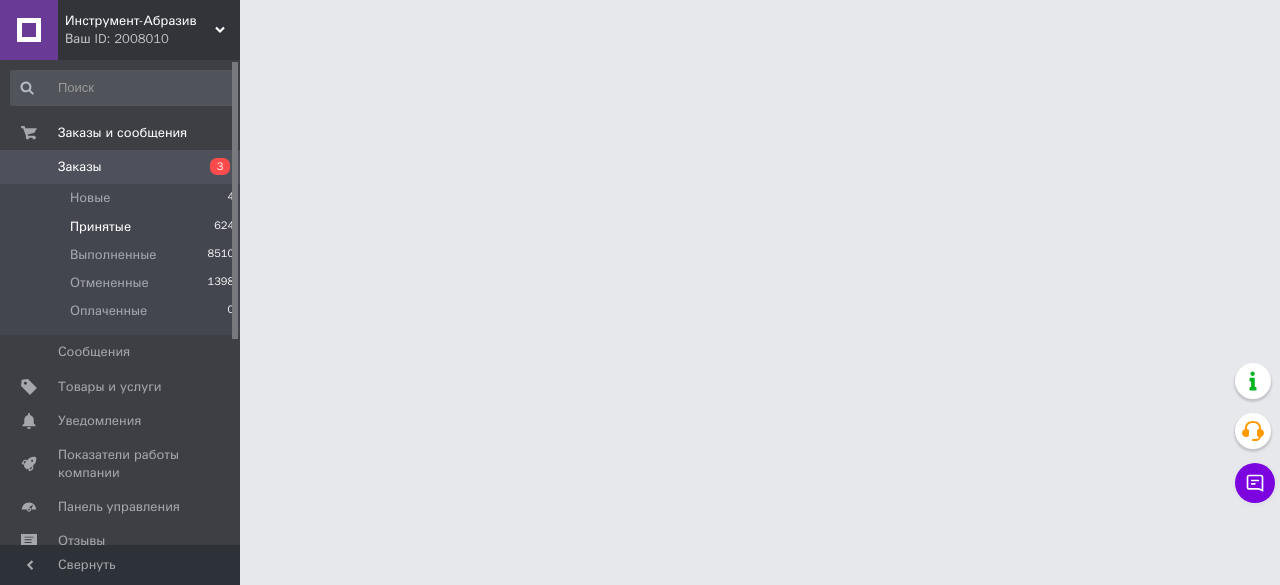 click on "Принятые 624" at bounding box center (123, 227) 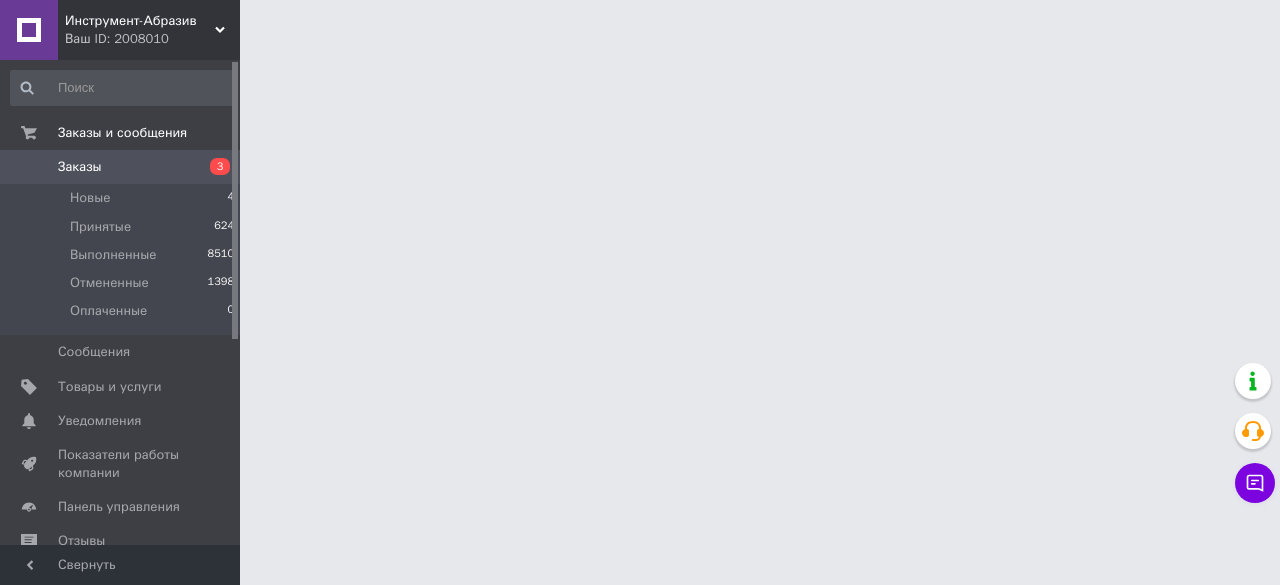 click on "Инструмент-Абразив Ваш ID: 2008010 Сайт Инструмент-Абразив Кабинет покупателя Проверить состояние системы Страница на портале Справка Выйти Заказы и сообщения Заказы 3 Новые 4 Принятые 624 Выполненные 8510 Отмененные 1398 Оплаченные 0 Сообщения 0 Товары и услуги Уведомления 0 0 Показатели работы компании Панель управления Отзывы Покупатели Каталог ProSale Аналитика Инструменты вебмастера и SEO Управление сайтом Кошелек компании Маркет Настройки Тарифы и счета Prom микс 6 000 Свернуть" at bounding box center (640, 25) 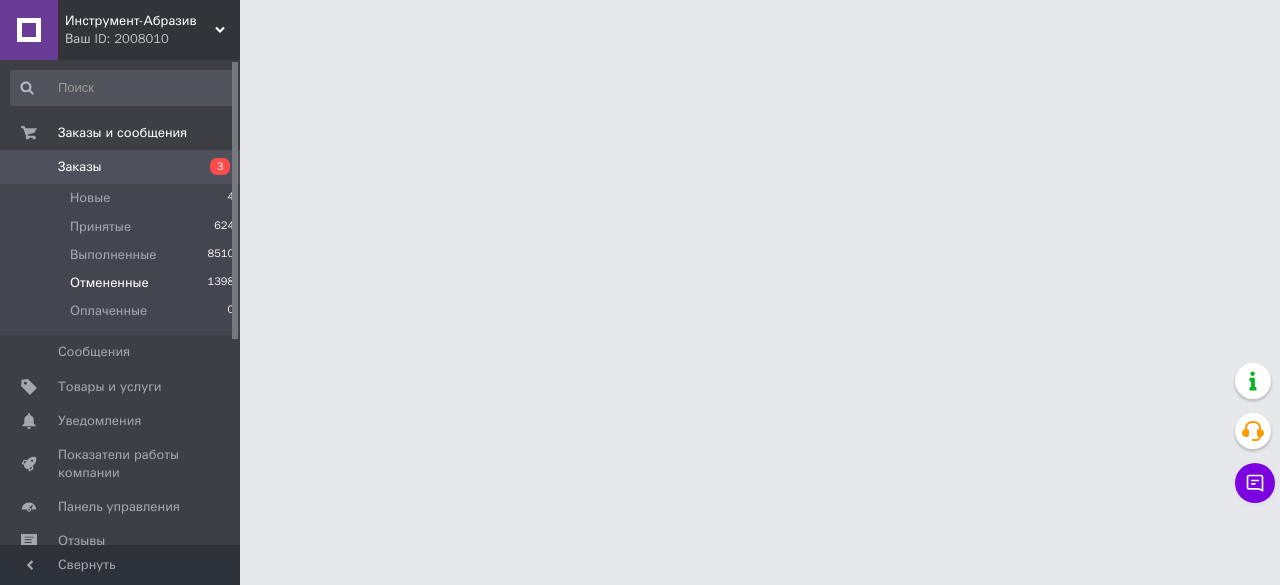 click on "Отмененные 1398" at bounding box center [123, 283] 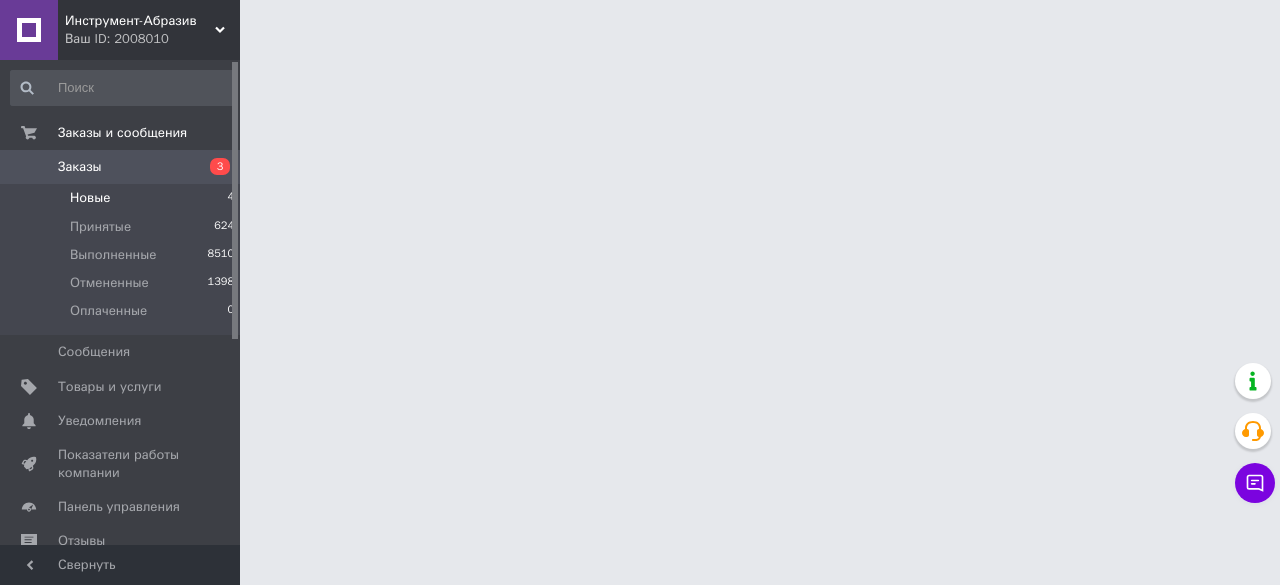 click on "Новые 4" at bounding box center [123, 198] 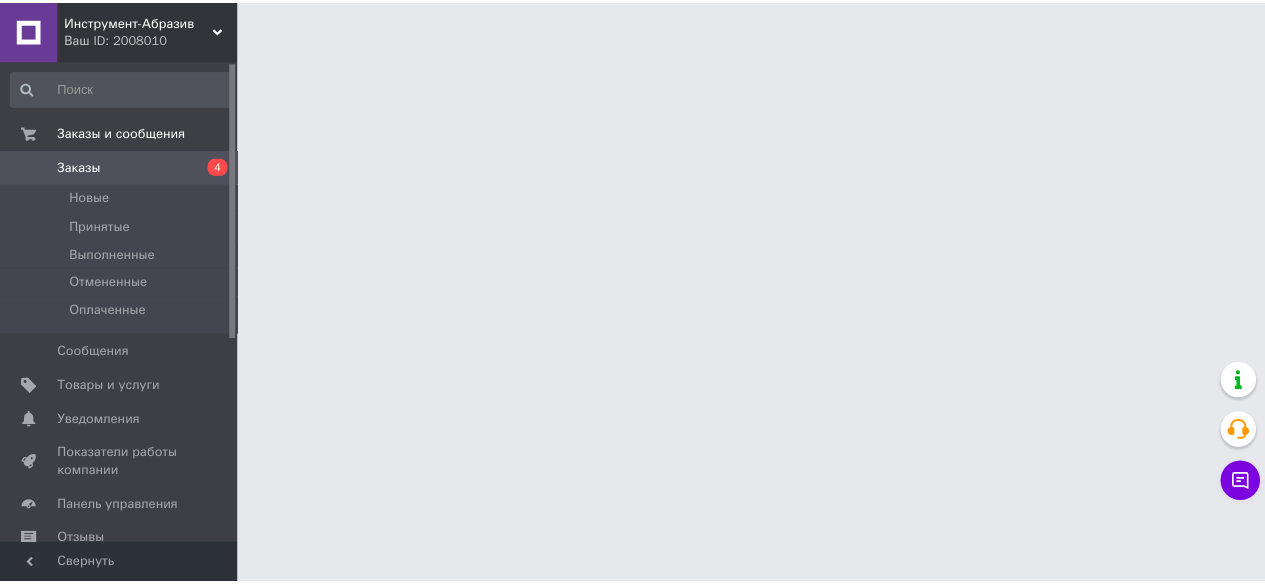 scroll, scrollTop: 0, scrollLeft: 0, axis: both 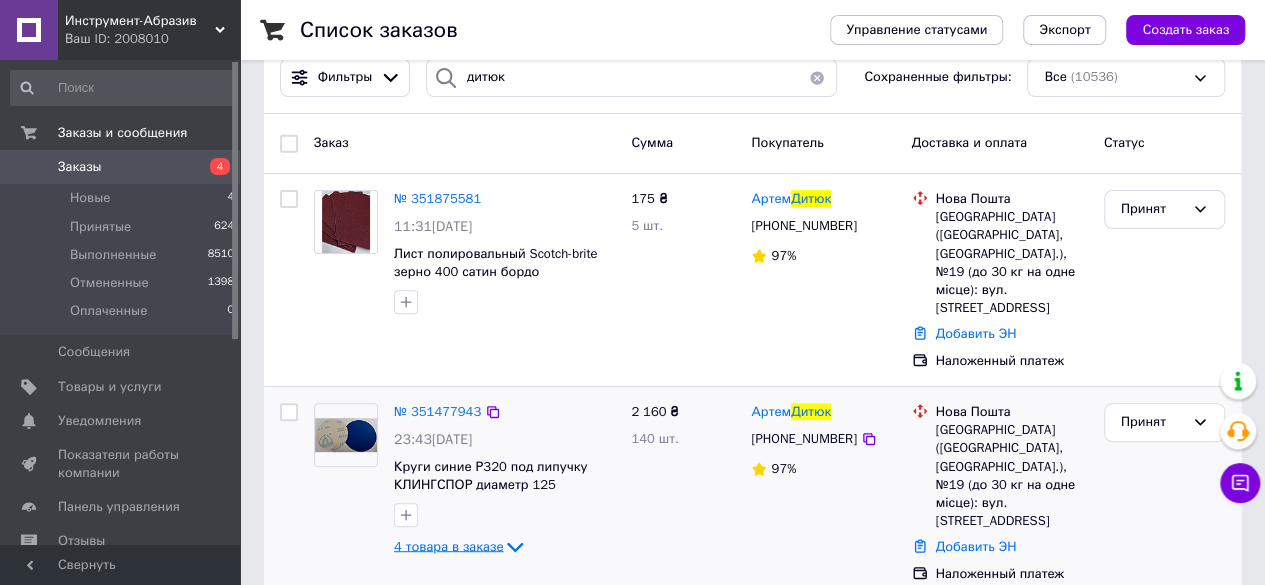 click on "4 товара в заказе" at bounding box center [448, 545] 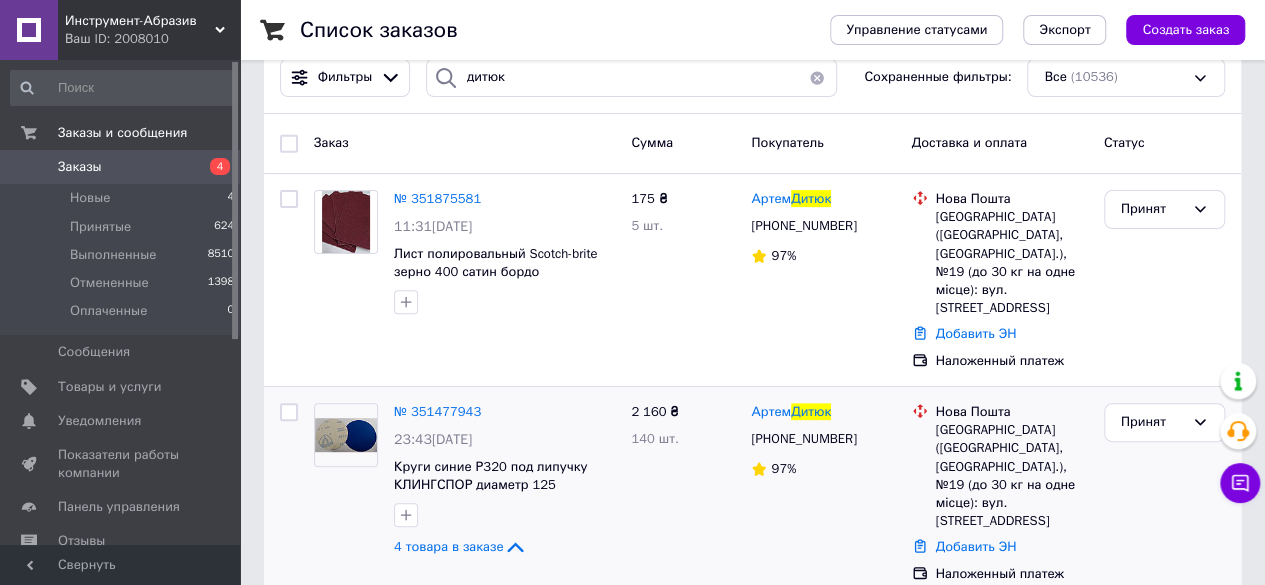 scroll, scrollTop: 522, scrollLeft: 0, axis: vertical 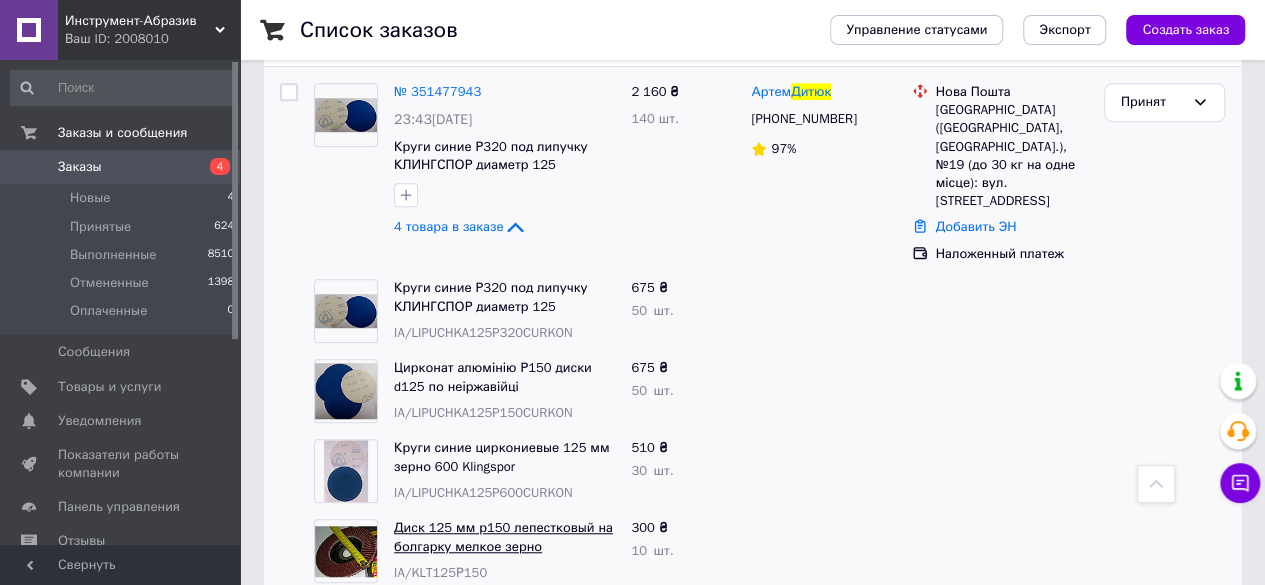 click on "Диск 125 мм р150 лепестковый на болгарку мелкое зерно" at bounding box center [503, 537] 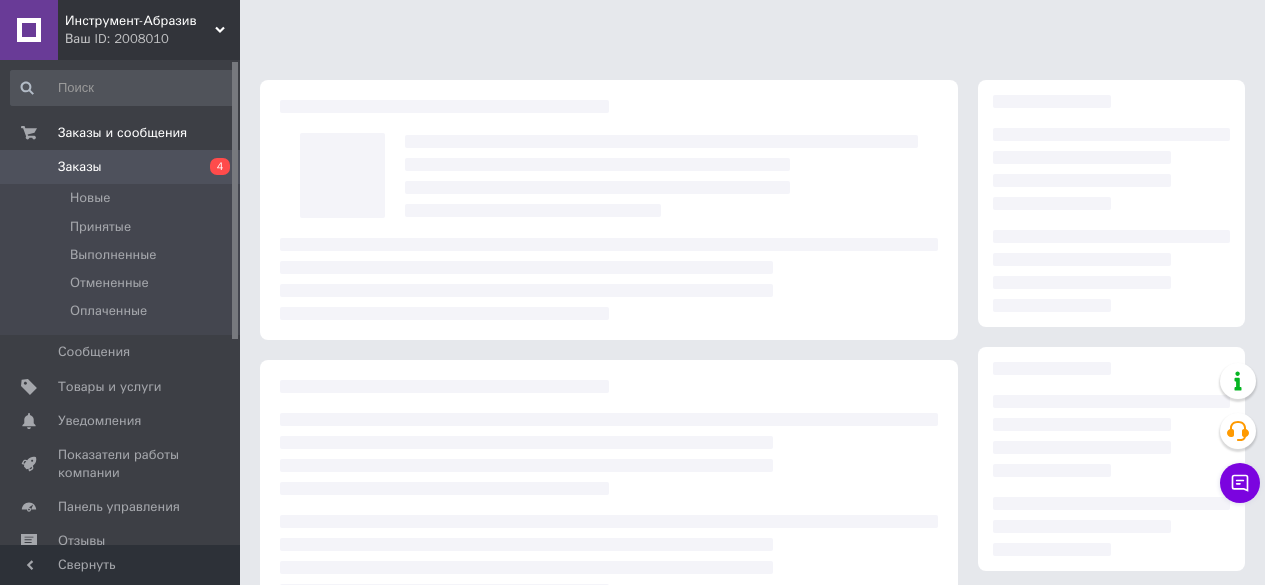 scroll, scrollTop: 0, scrollLeft: 0, axis: both 